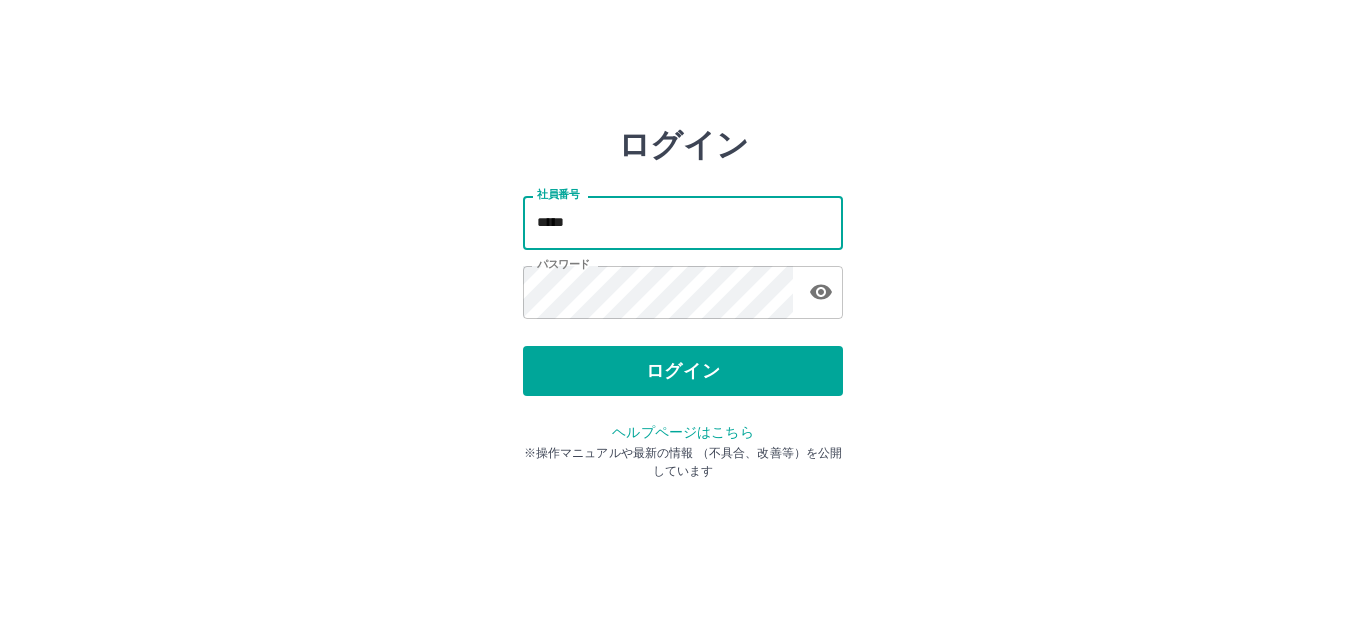 scroll, scrollTop: 0, scrollLeft: 0, axis: both 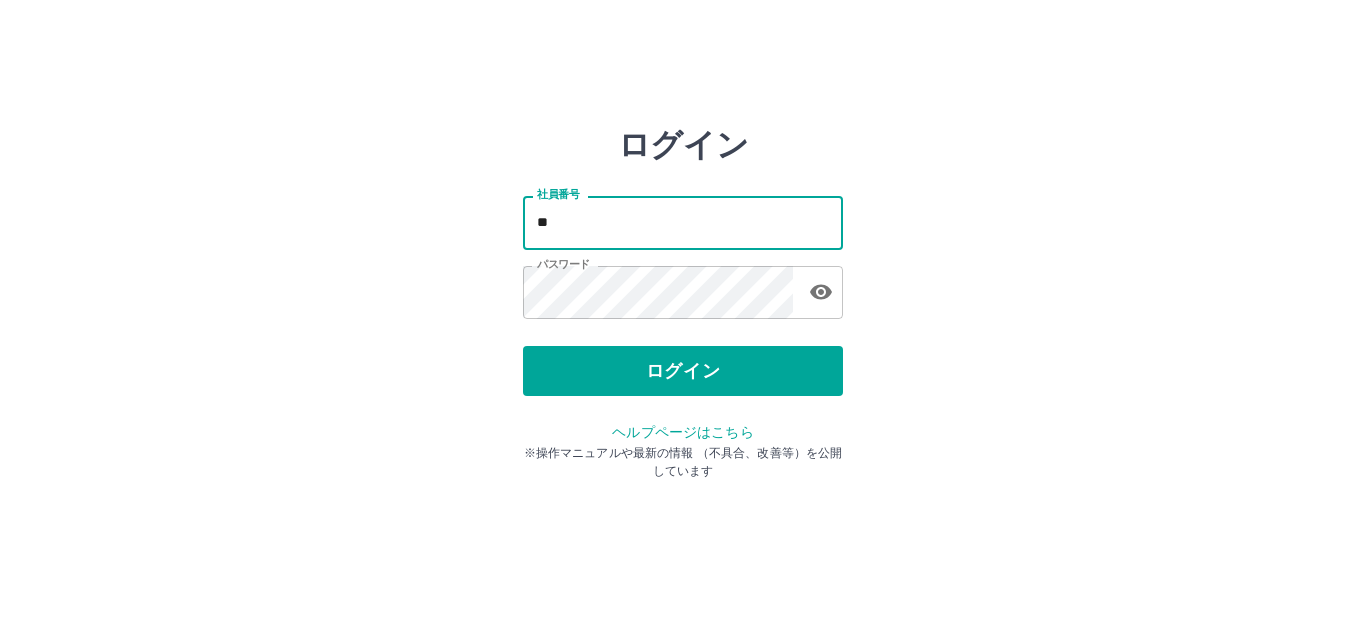 type on "*" 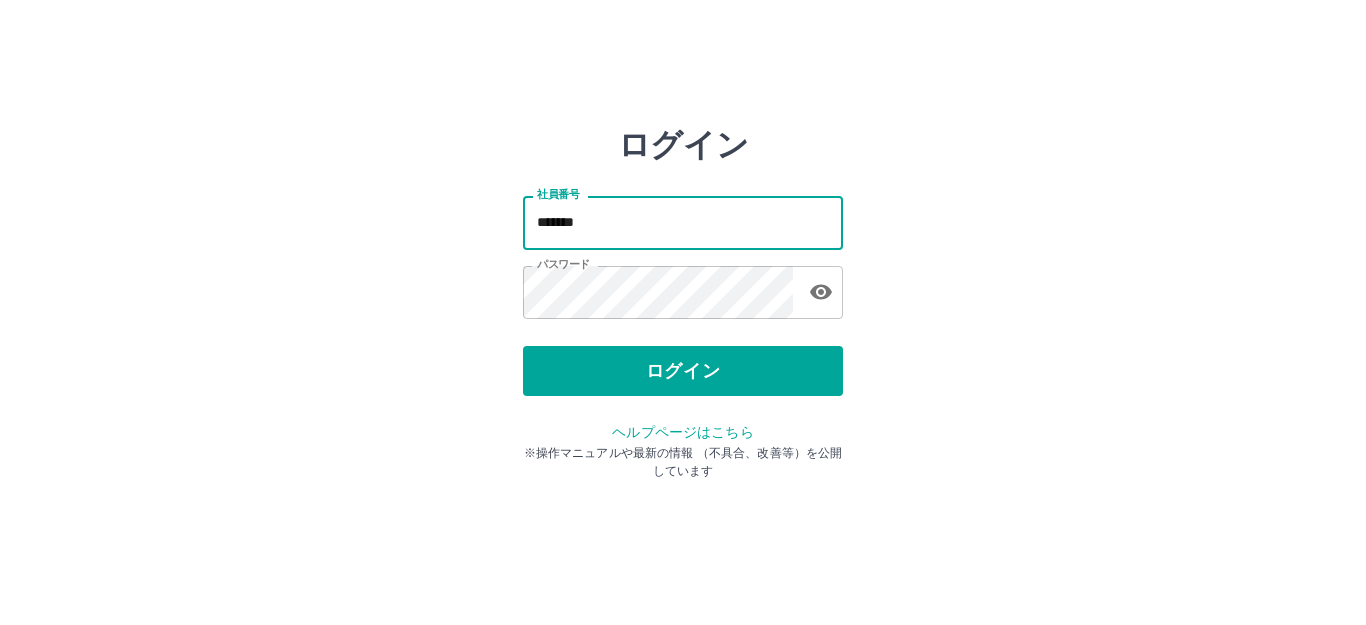 type on "*******" 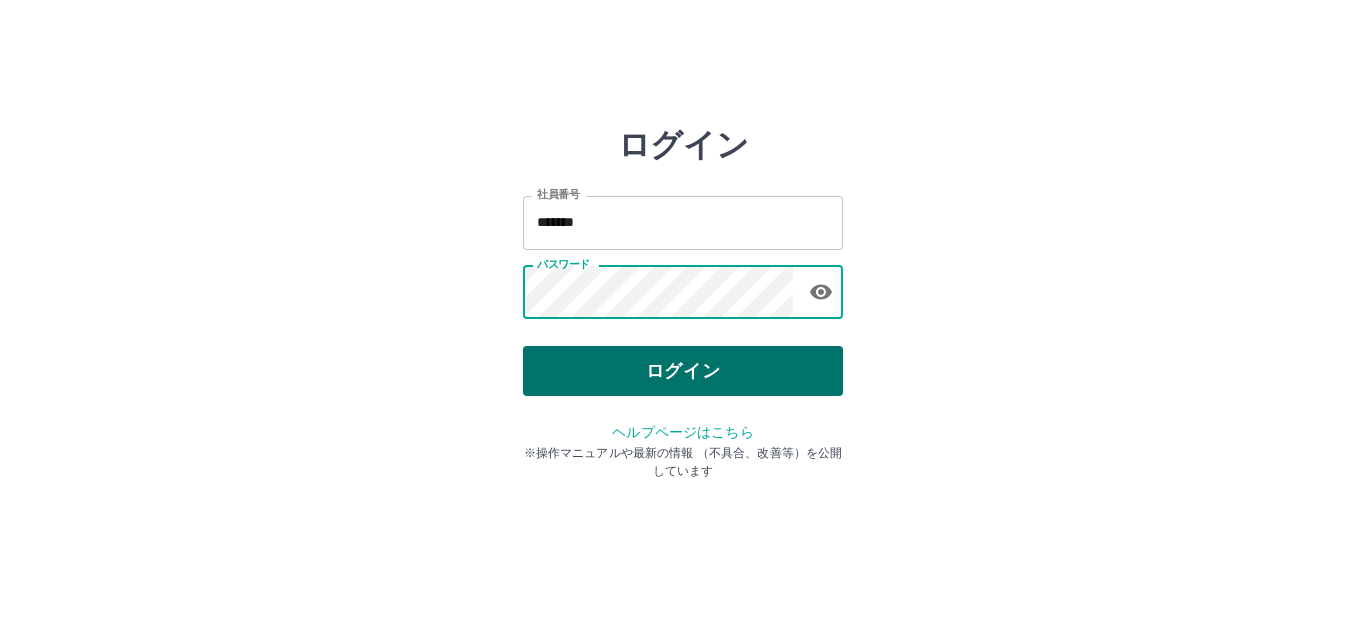 click on "ログイン" at bounding box center (683, 371) 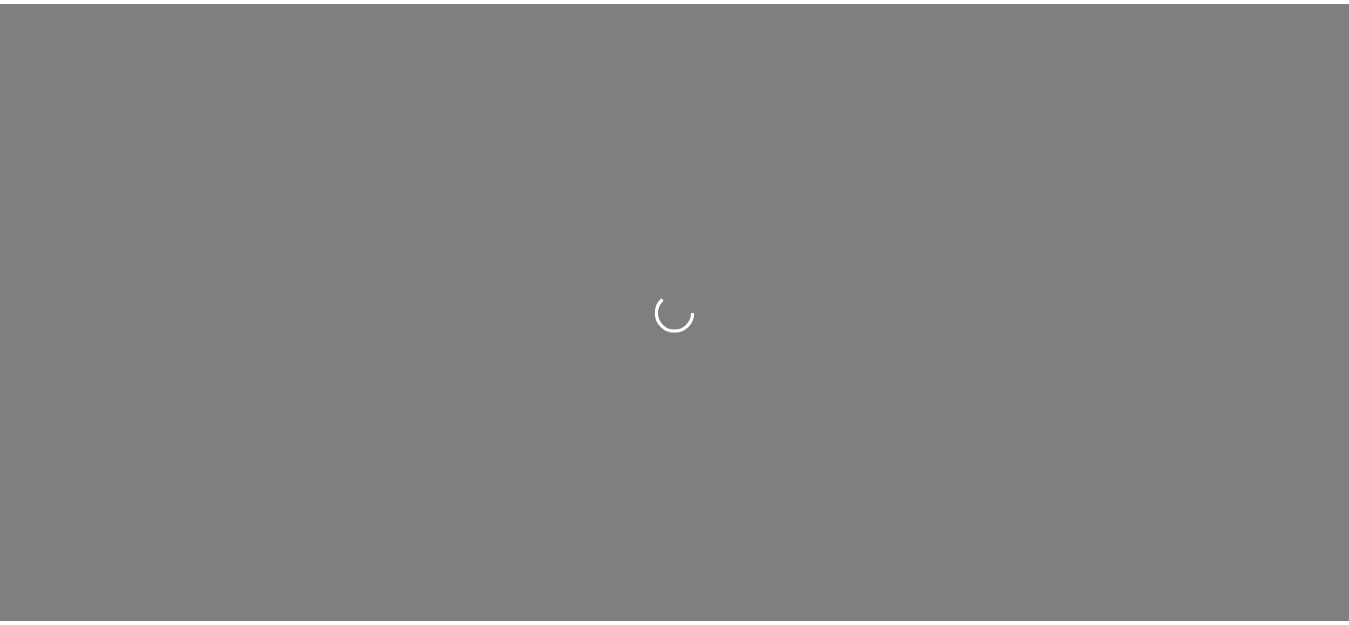 scroll, scrollTop: 0, scrollLeft: 0, axis: both 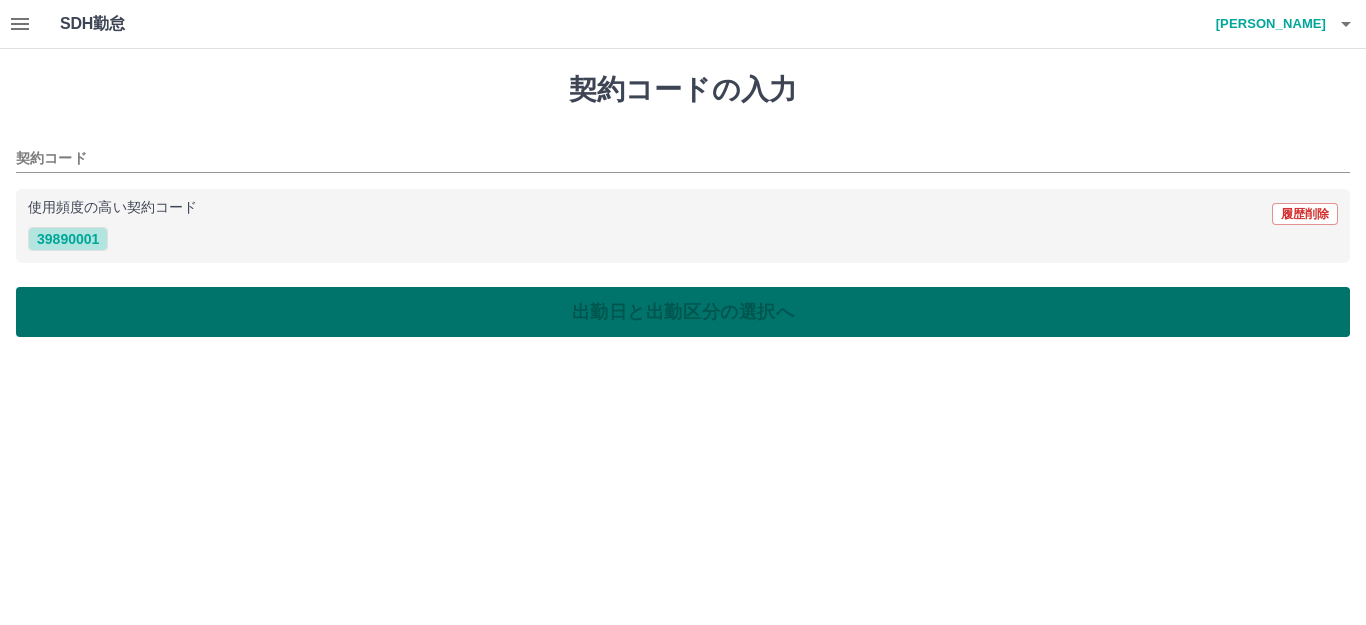 drag, startPoint x: 90, startPoint y: 246, endPoint x: 105, endPoint y: 300, distance: 56.044624 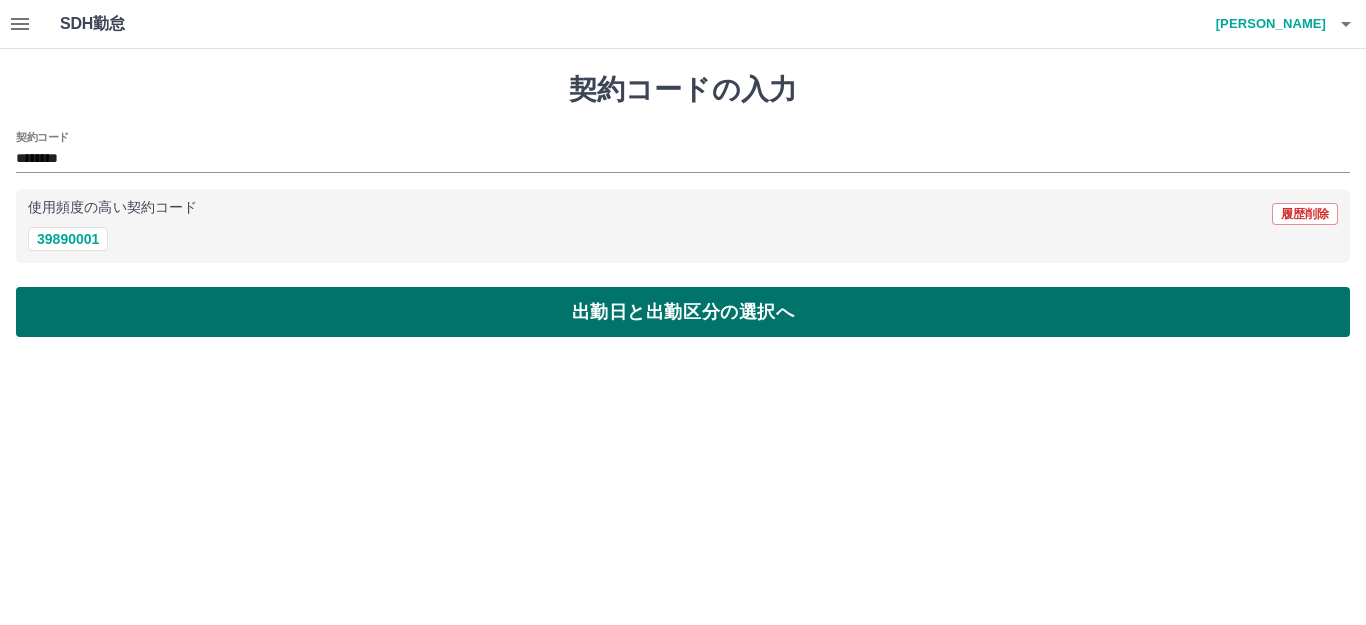 click on "出勤日と出勤区分の選択へ" at bounding box center [683, 312] 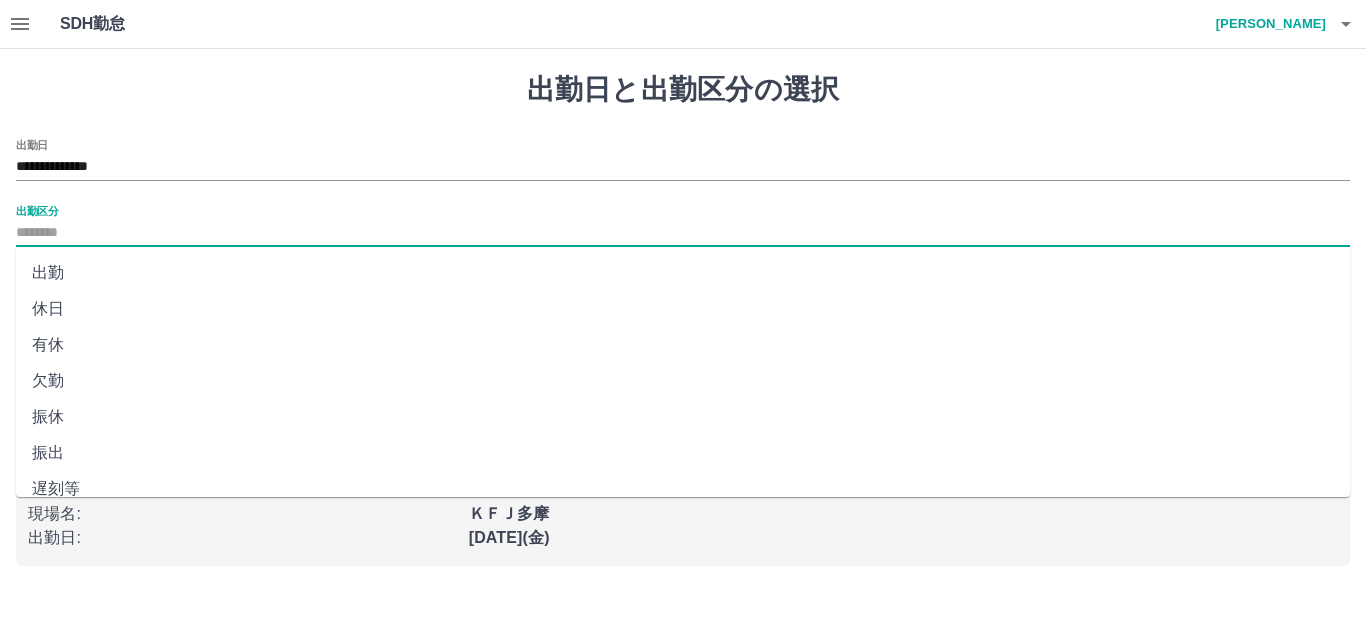 click on "出勤区分" at bounding box center [683, 233] 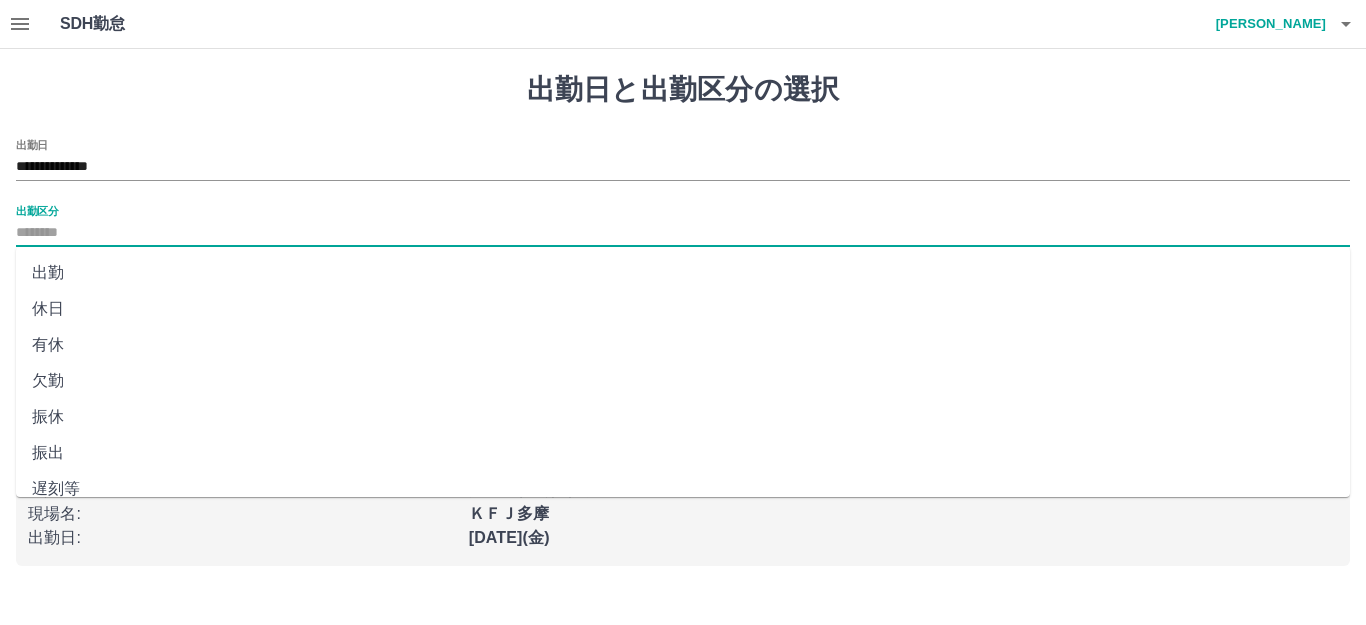 click on "出勤" at bounding box center [683, 273] 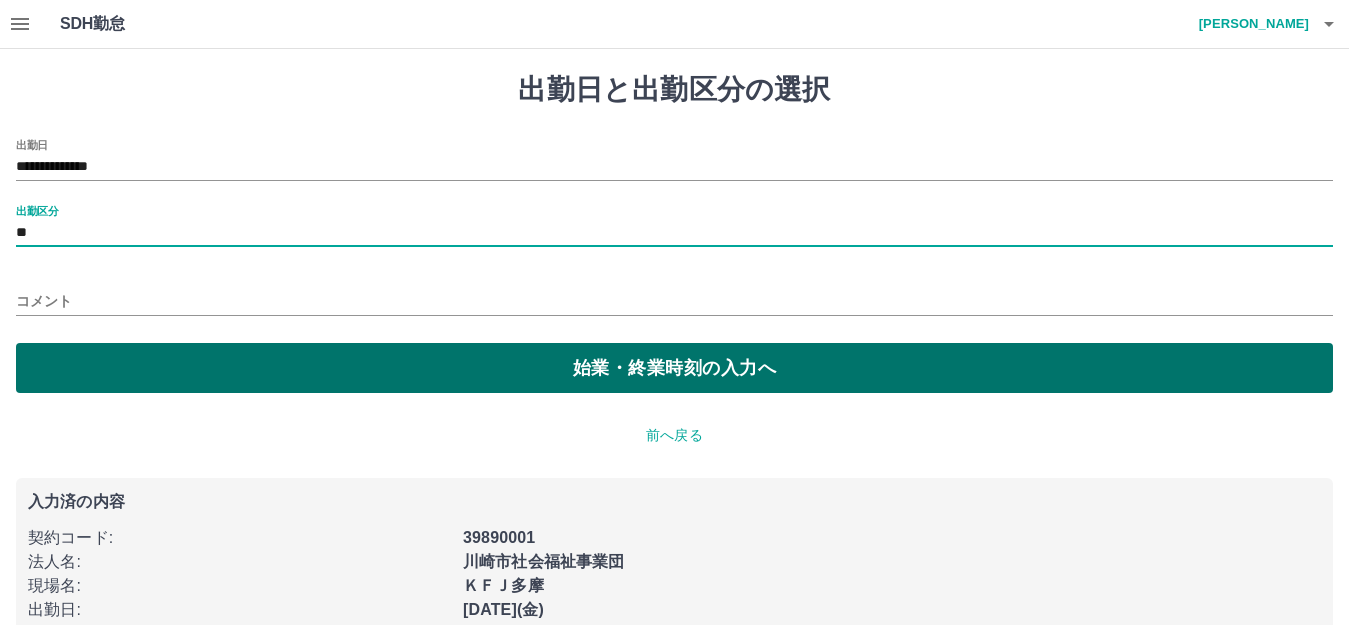 click on "始業・終業時刻の入力へ" at bounding box center (674, 368) 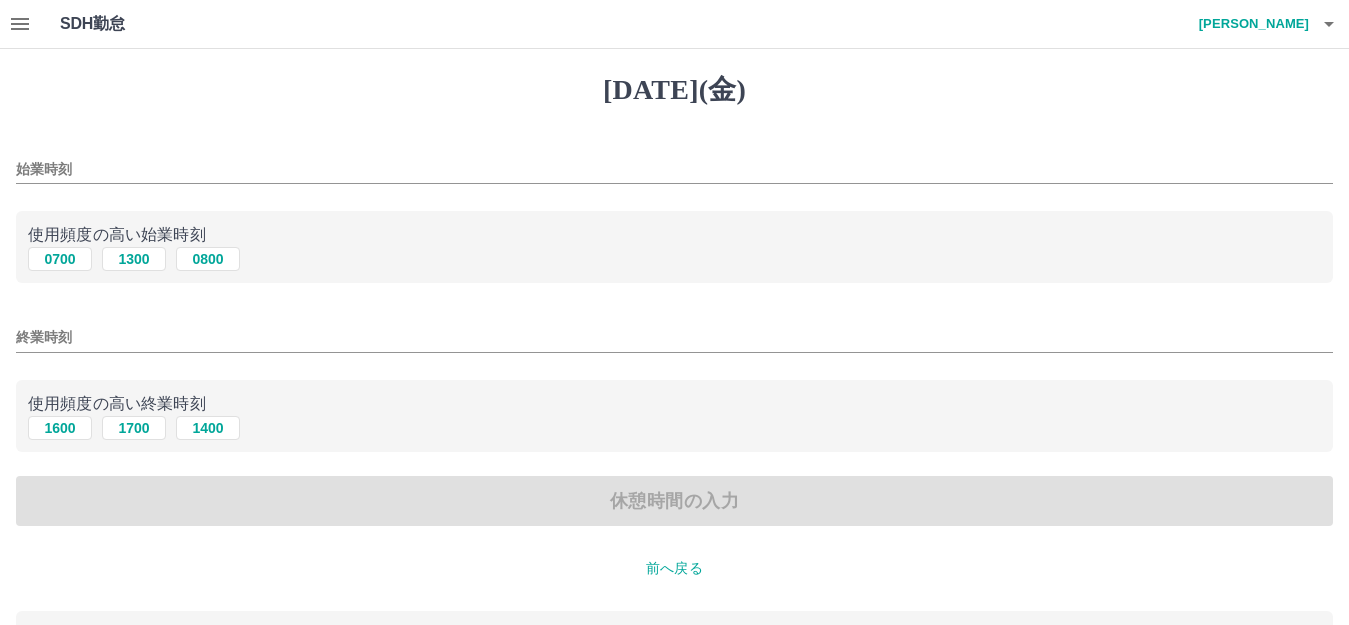 click on "始業時刻" at bounding box center (674, 169) 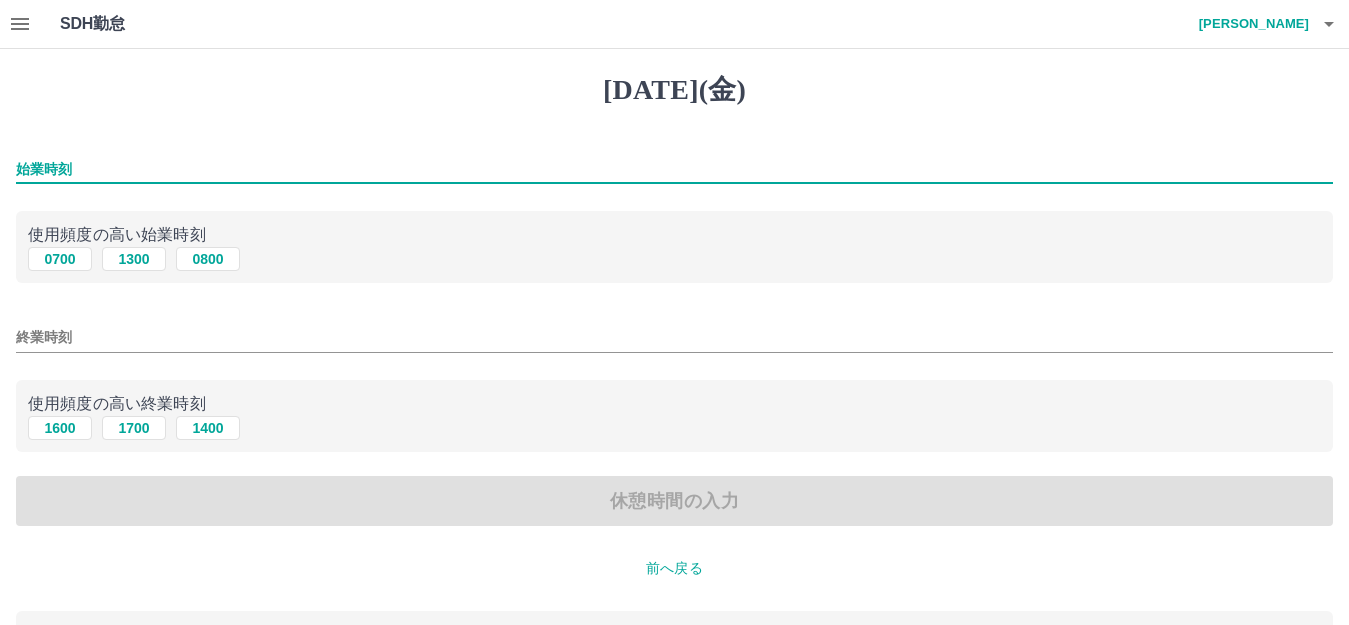 type on "****" 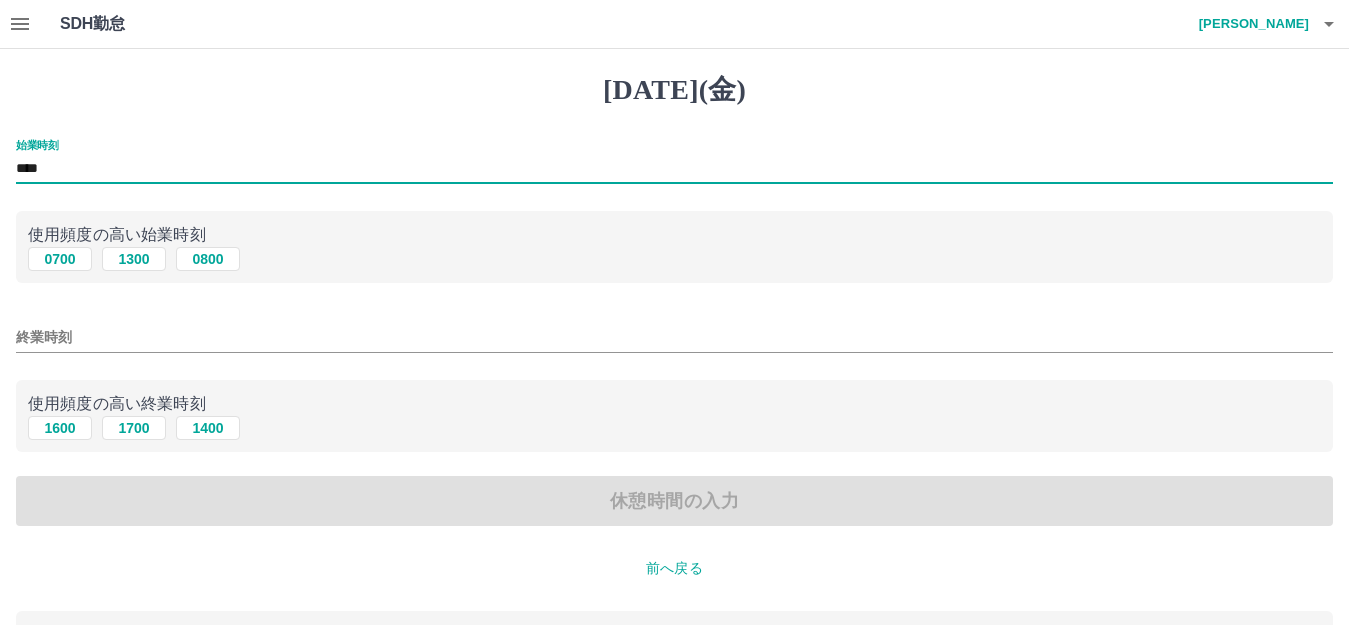 click on "終業時刻" at bounding box center (674, 337) 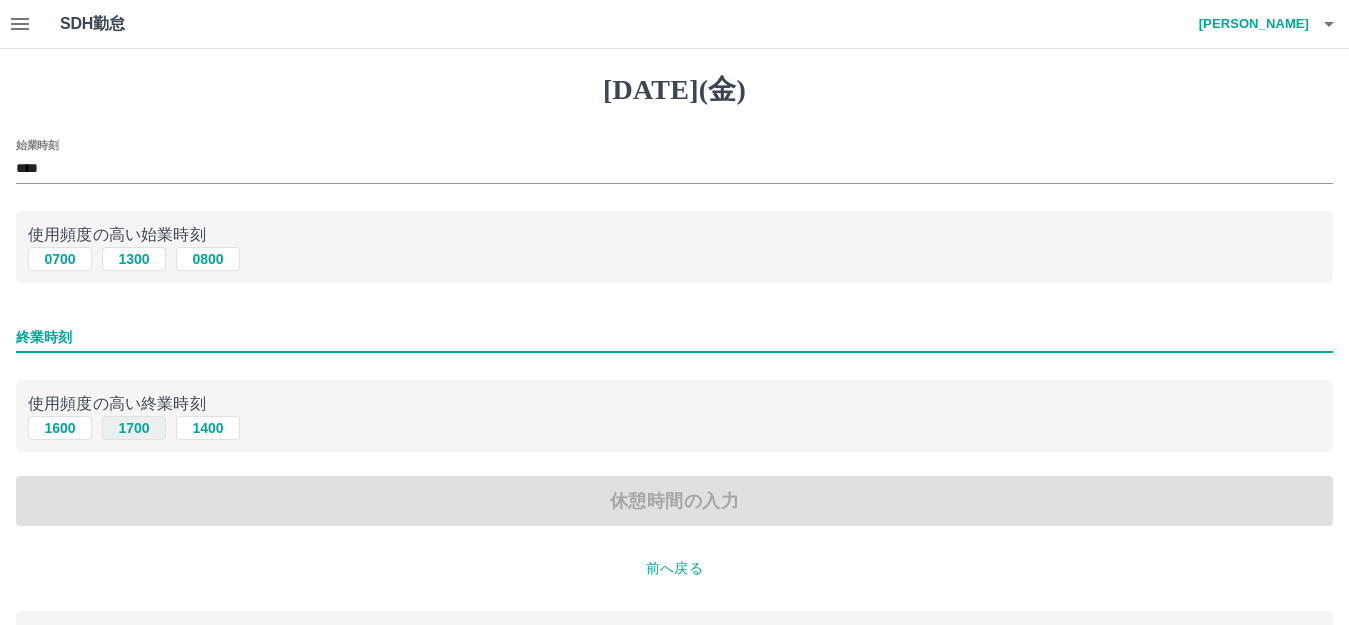 type on "****" 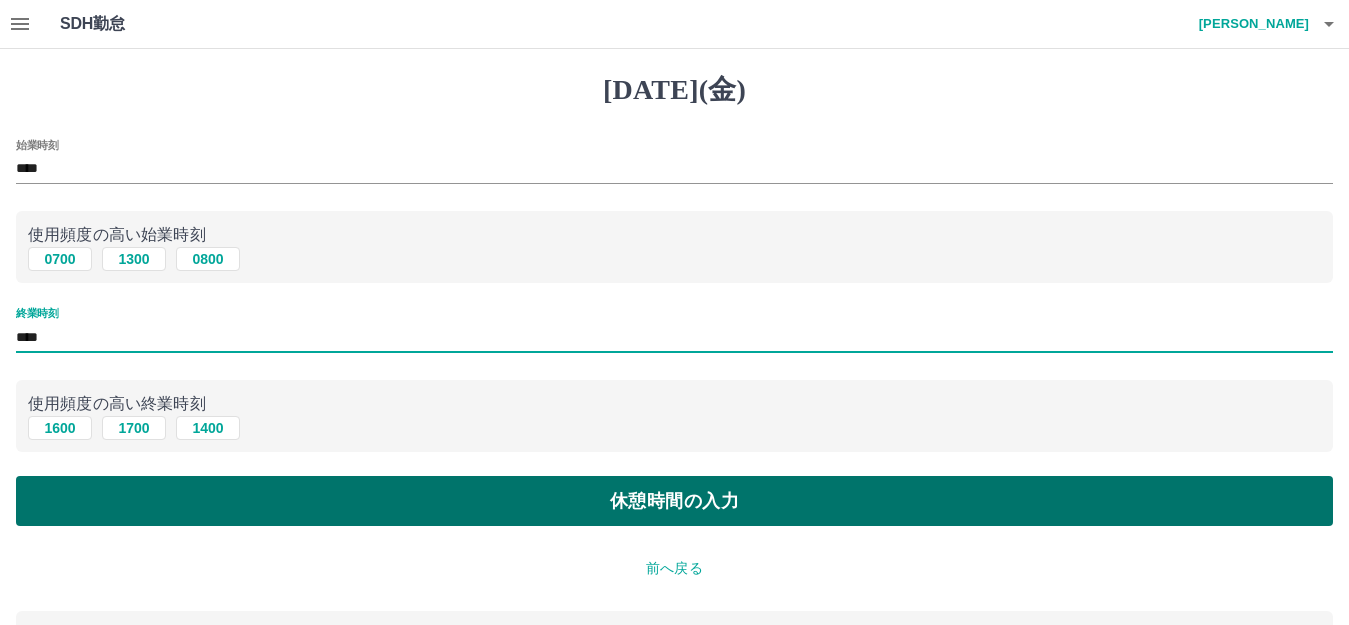 click on "休憩時間の入力" at bounding box center (674, 501) 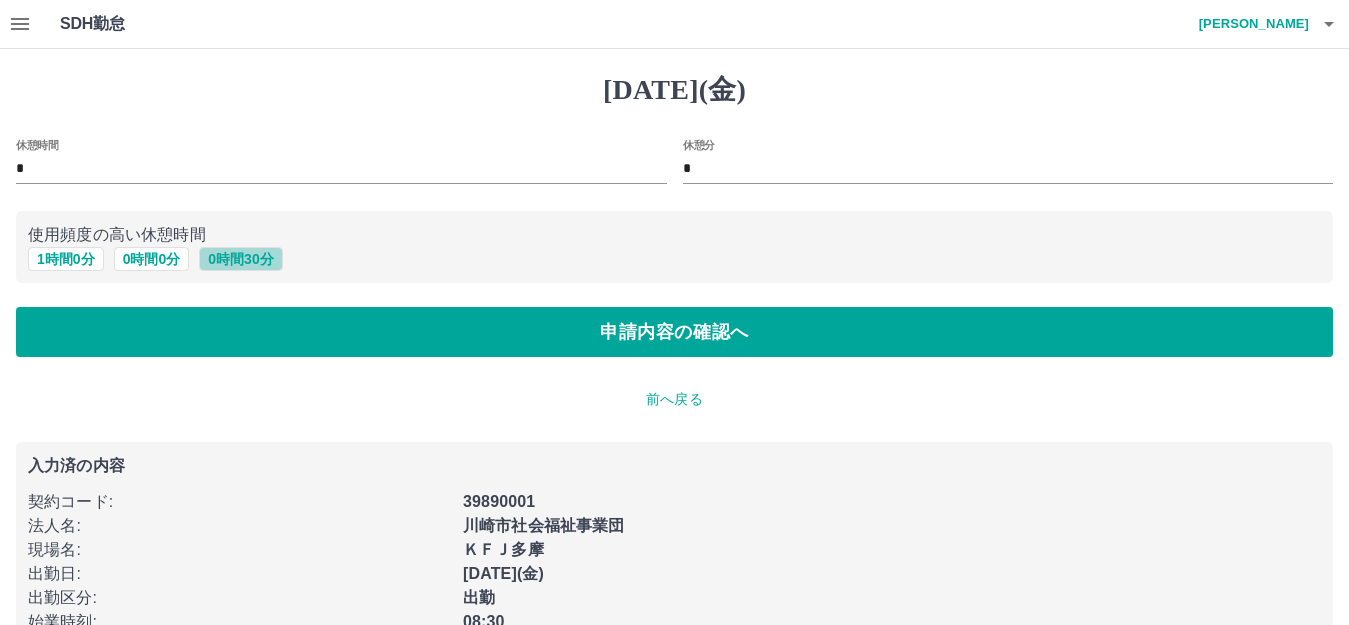 click on "0 時間 30 分" at bounding box center [240, 259] 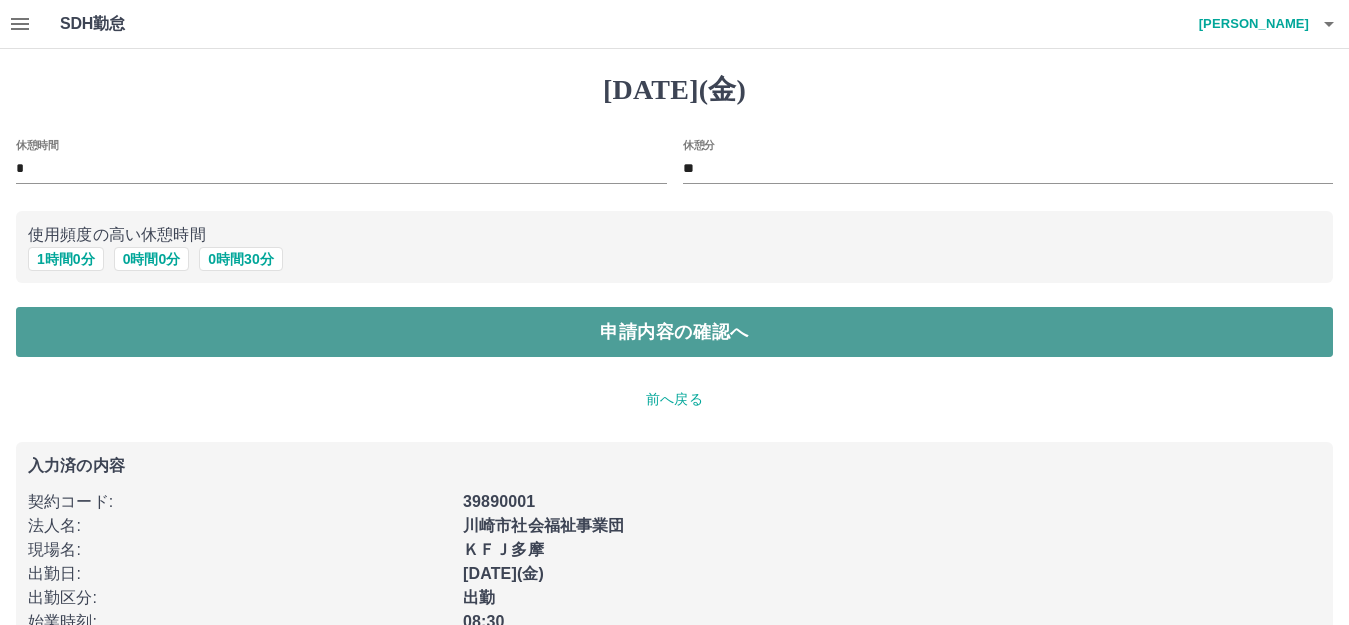 click on "申請内容の確認へ" at bounding box center (674, 332) 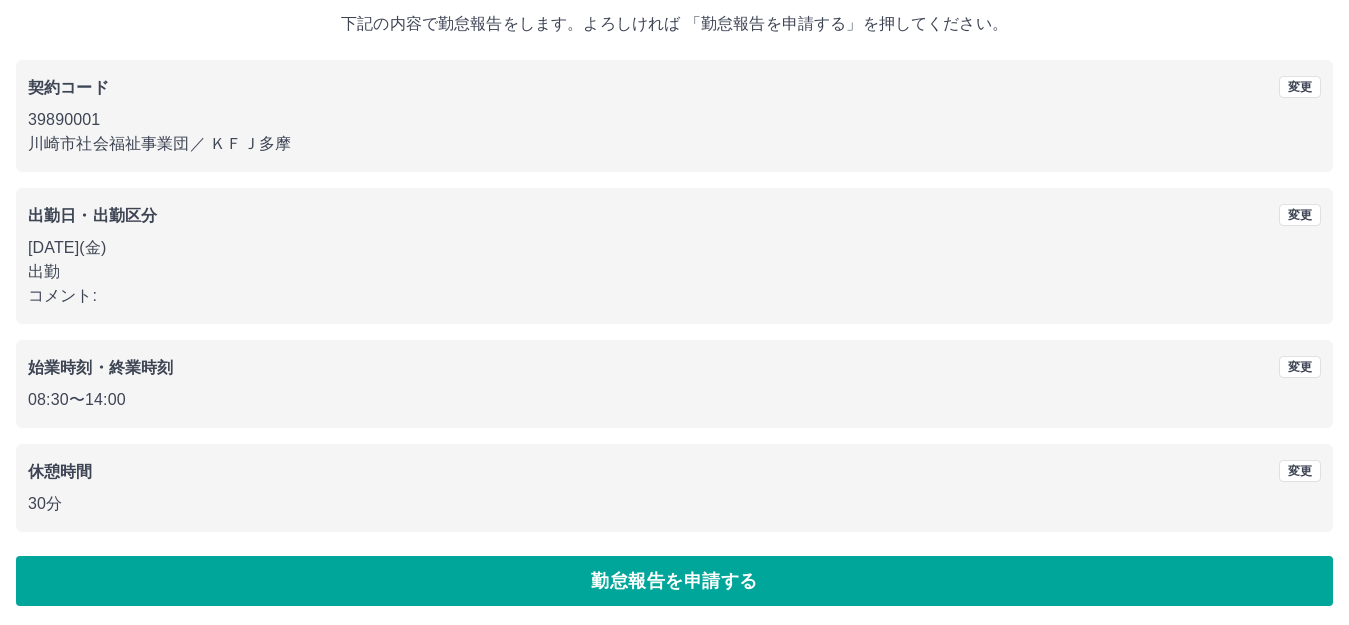 scroll, scrollTop: 124, scrollLeft: 0, axis: vertical 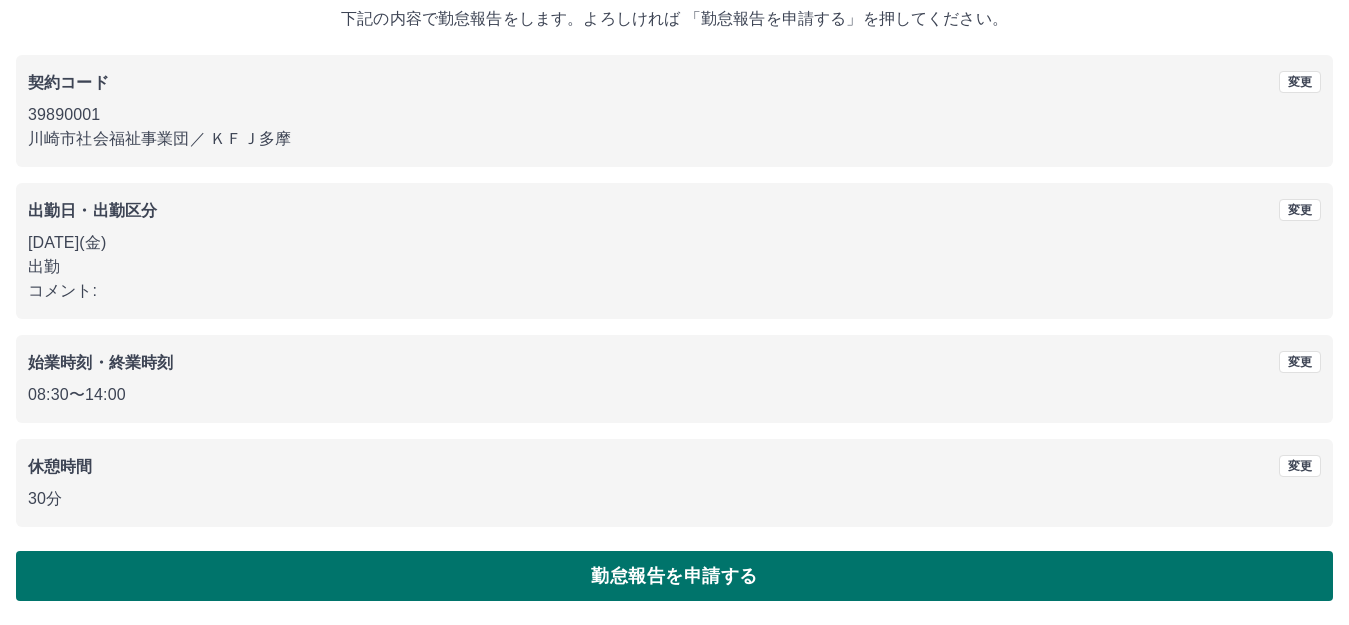 click on "勤怠報告を申請する" at bounding box center [674, 576] 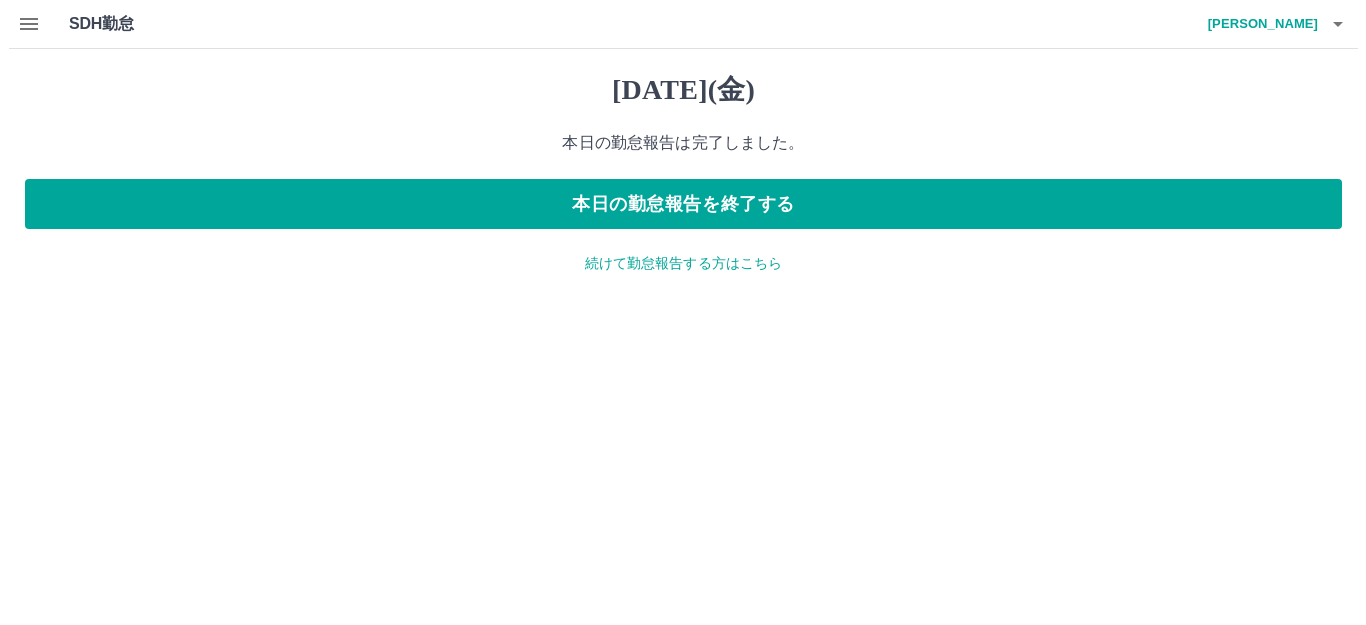 scroll, scrollTop: 0, scrollLeft: 0, axis: both 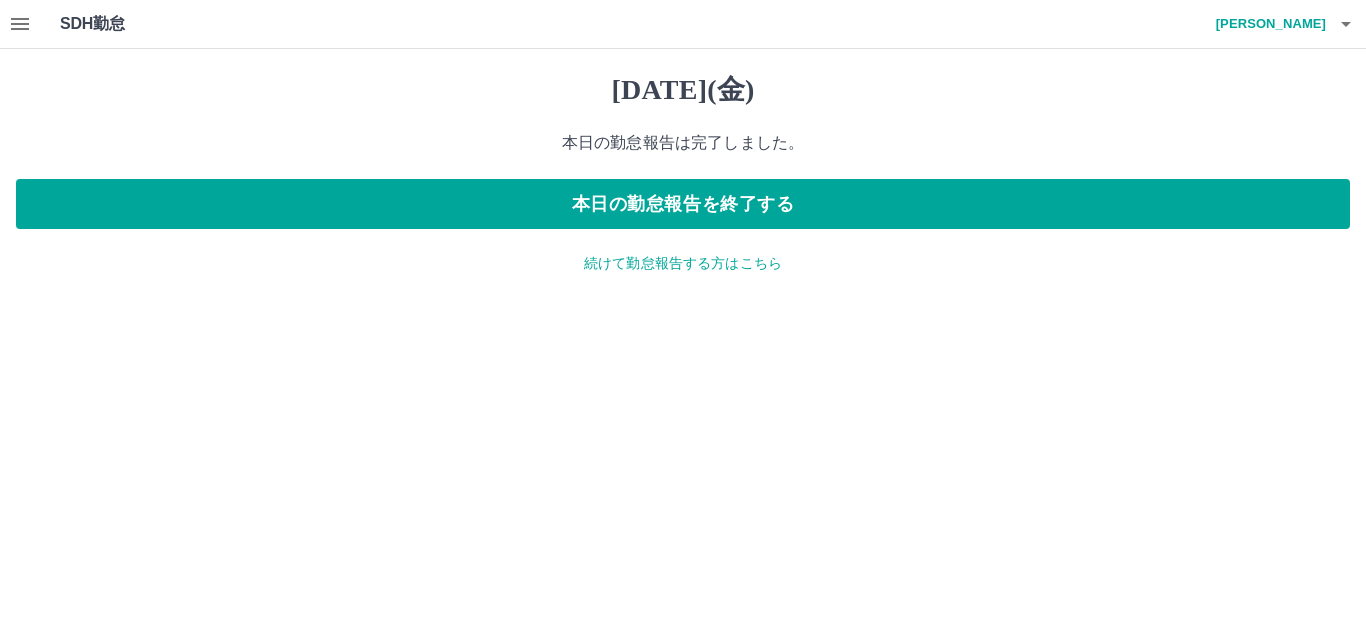 click on "続けて勤怠報告する方はこちら" at bounding box center (683, 263) 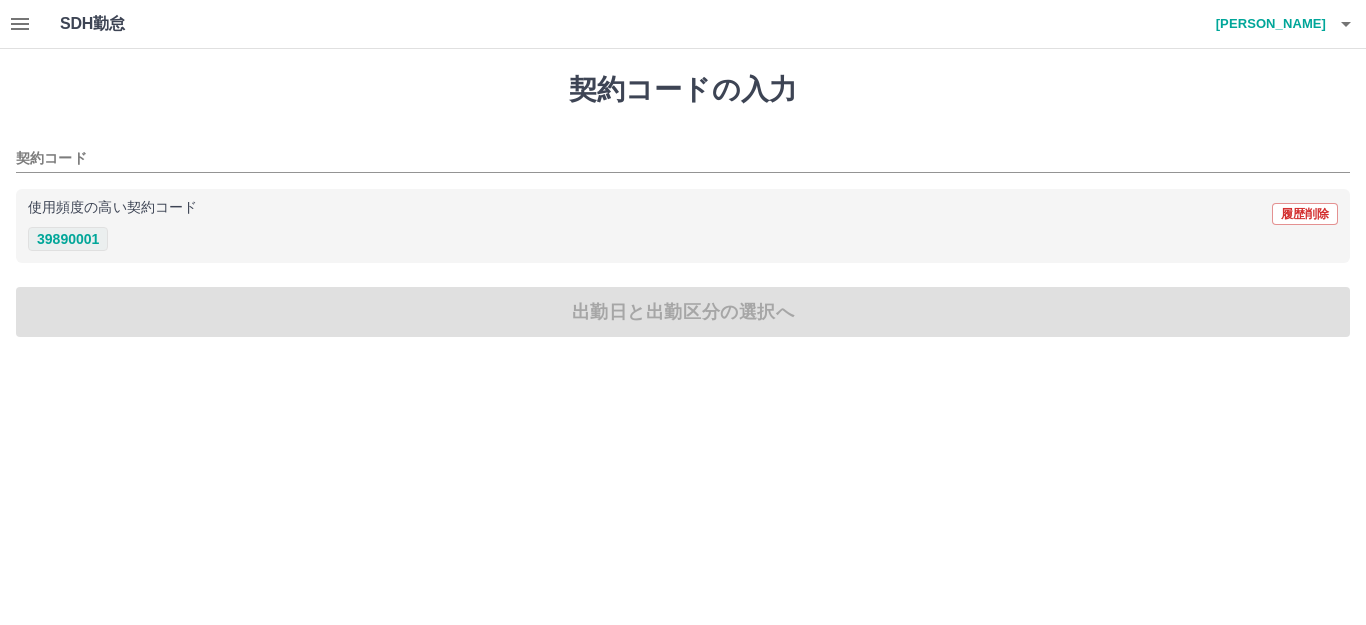 click on "39890001" at bounding box center (68, 239) 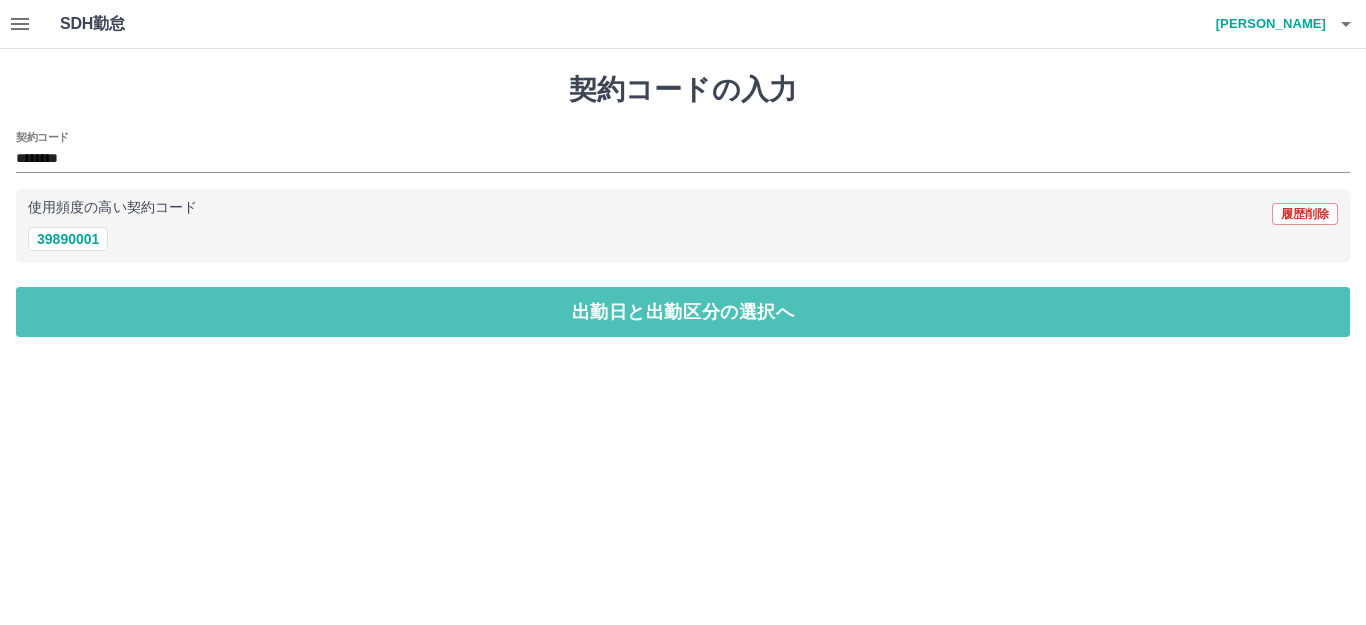 click on "出勤日と出勤区分の選択へ" at bounding box center (683, 312) 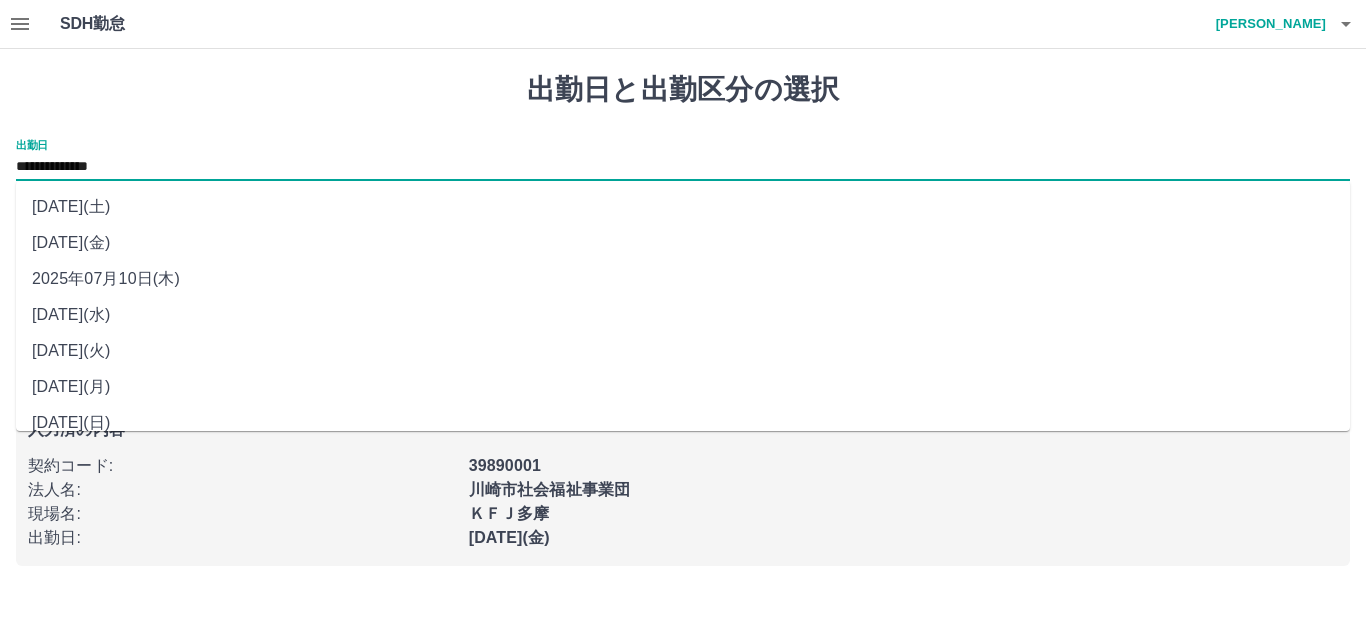 click on "**********" at bounding box center [683, 167] 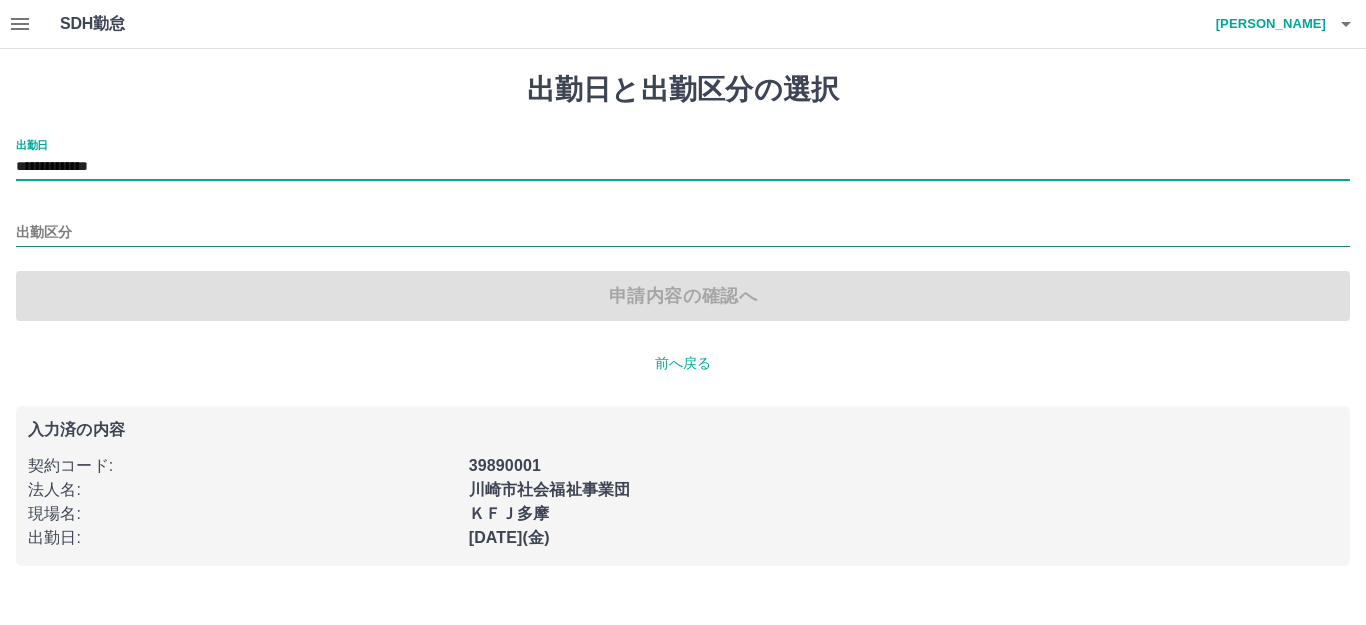 click on "出勤区分" at bounding box center (683, 233) 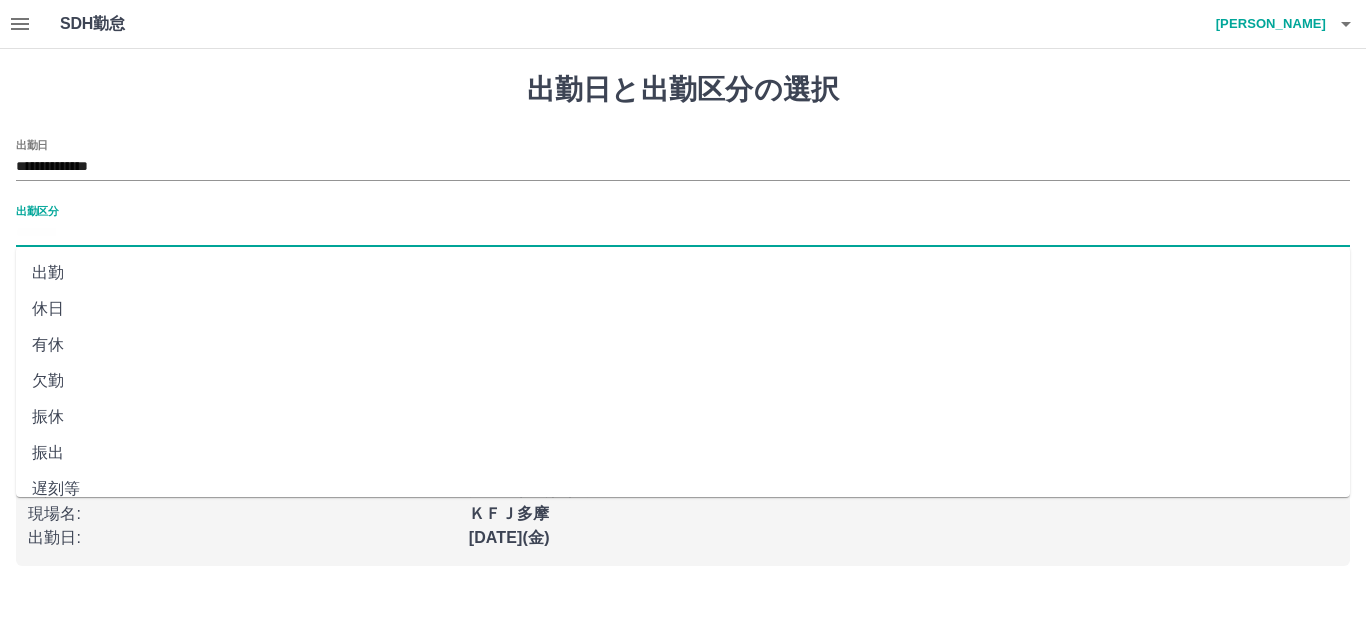 click on "休日" at bounding box center (683, 309) 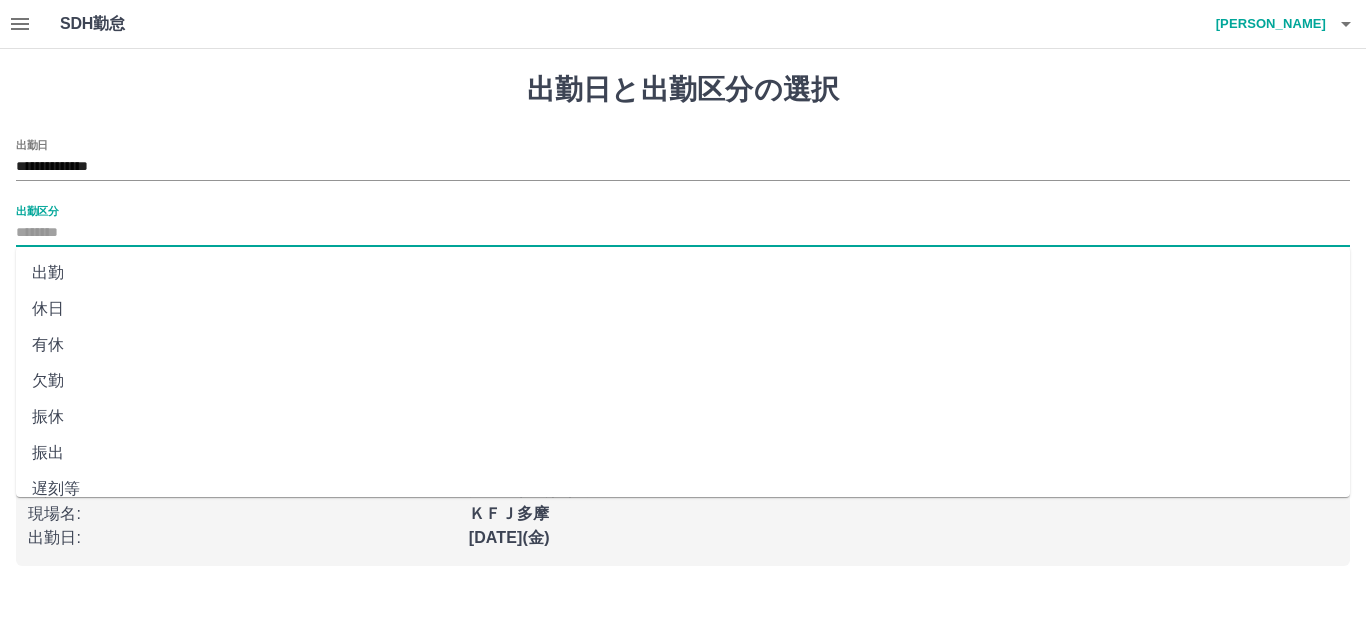 type on "**" 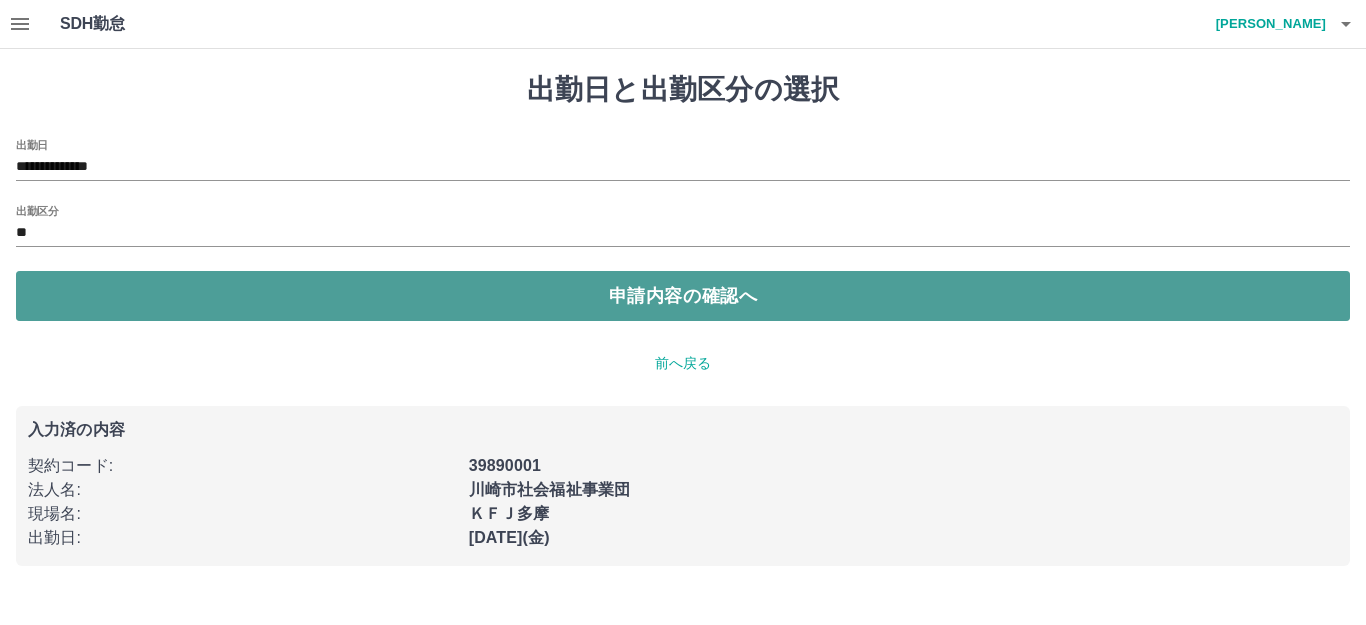 click on "申請内容の確認へ" at bounding box center [683, 296] 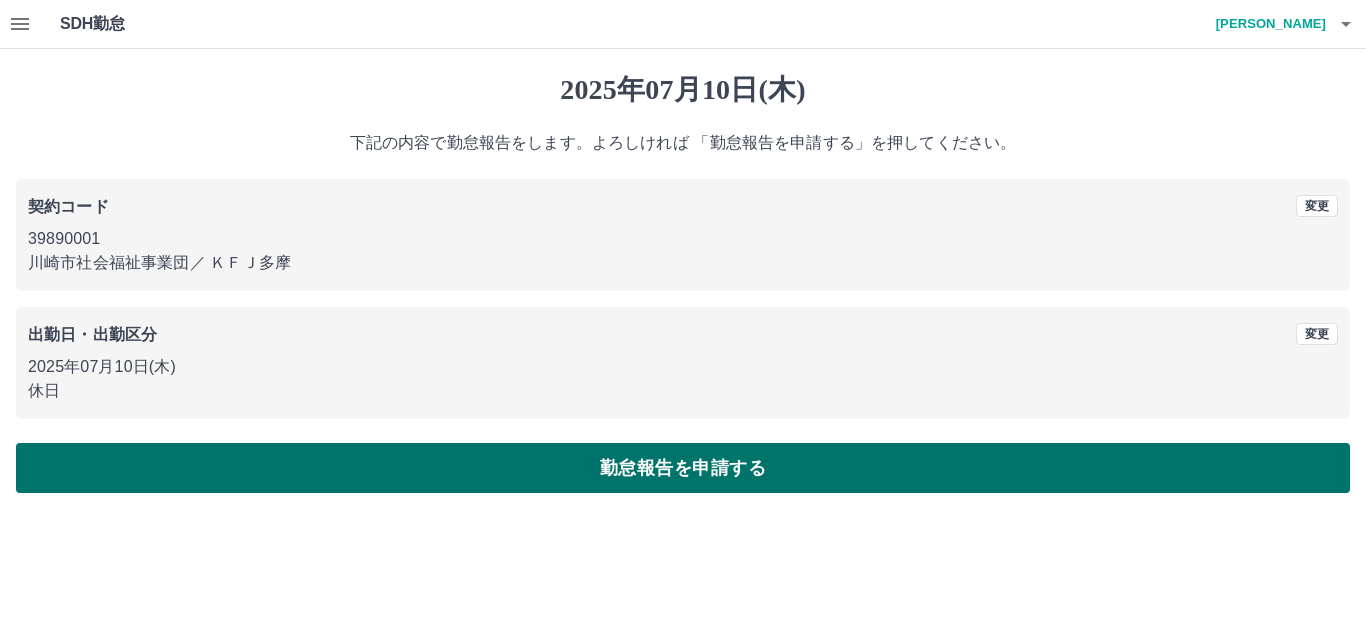 click on "勤怠報告を申請する" at bounding box center (683, 468) 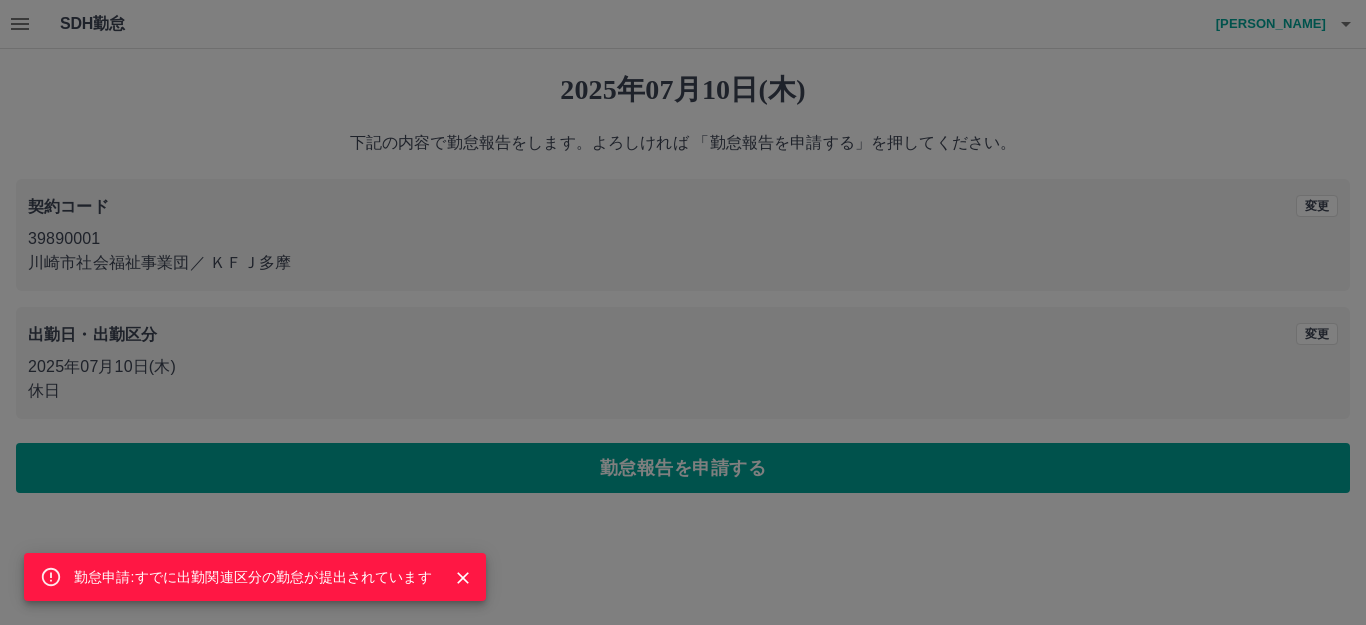 click 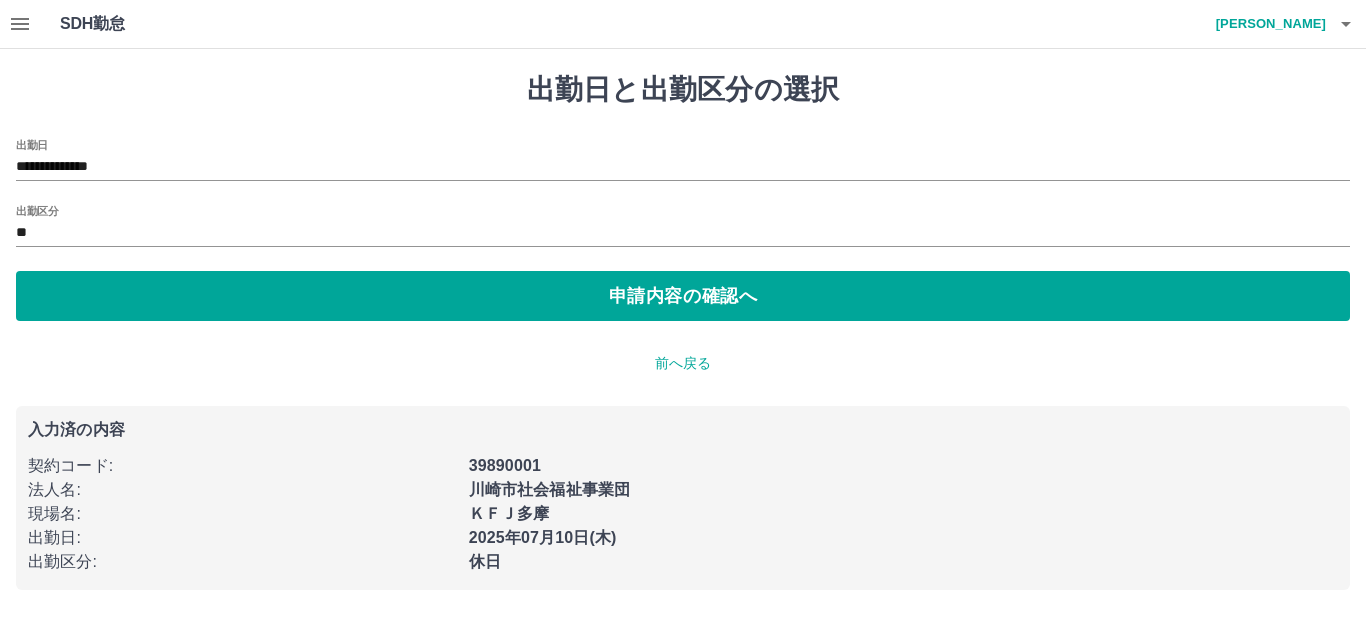 click on "**********" at bounding box center (683, 160) 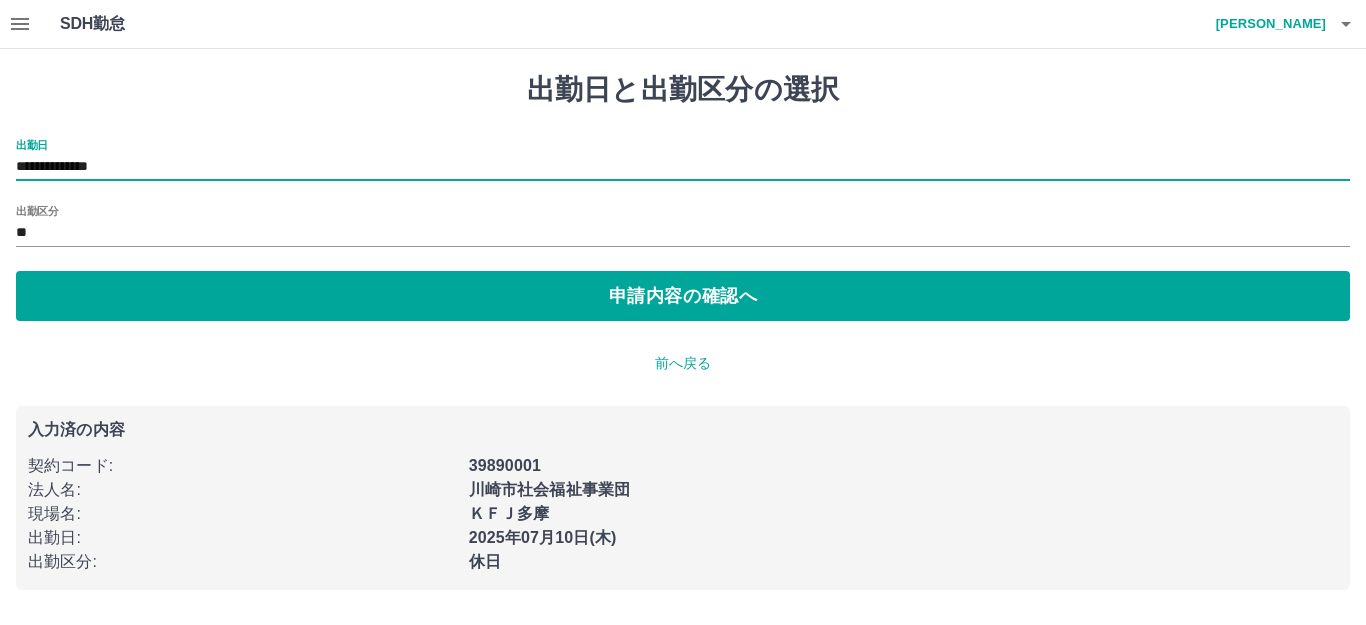 click on "**********" at bounding box center [683, 167] 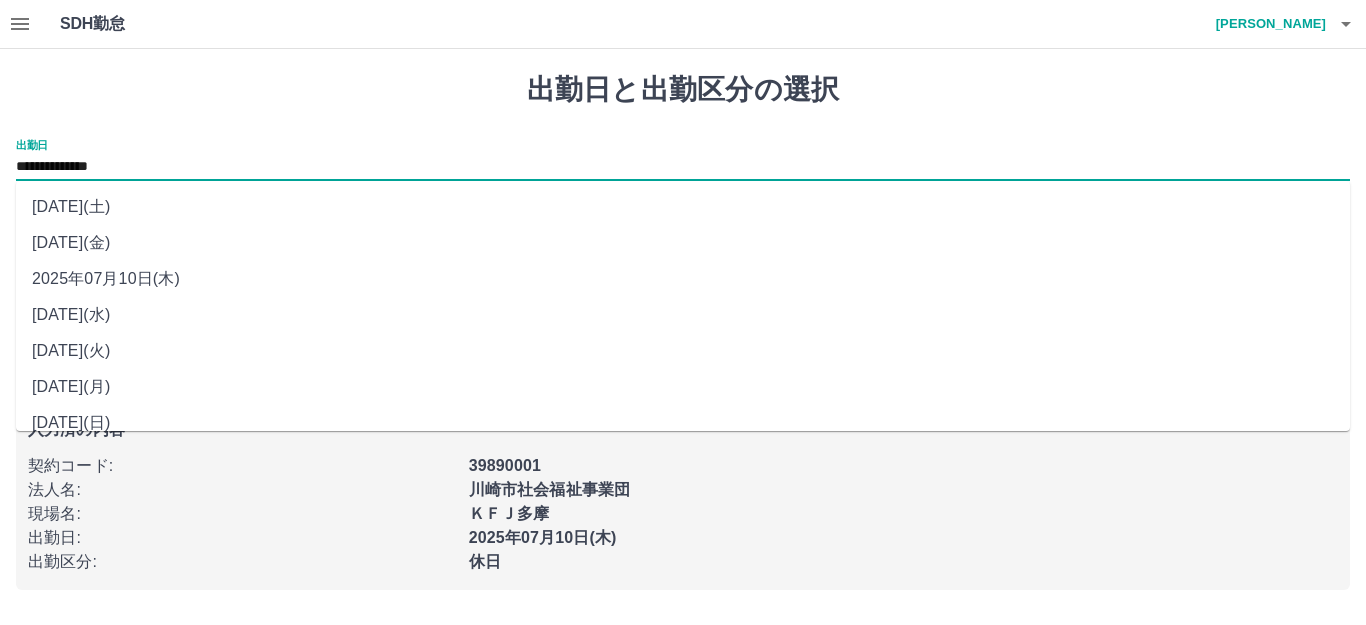 click on "[DATE](土)" at bounding box center (683, 207) 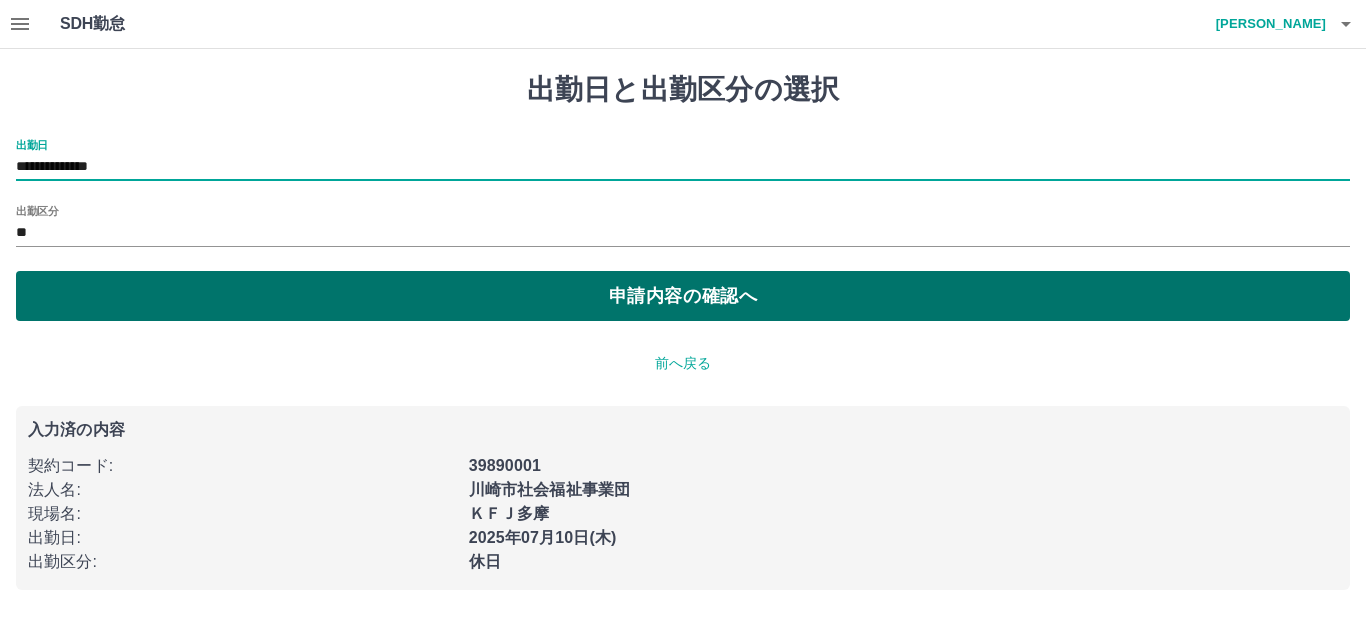 click on "申請内容の確認へ" at bounding box center (683, 296) 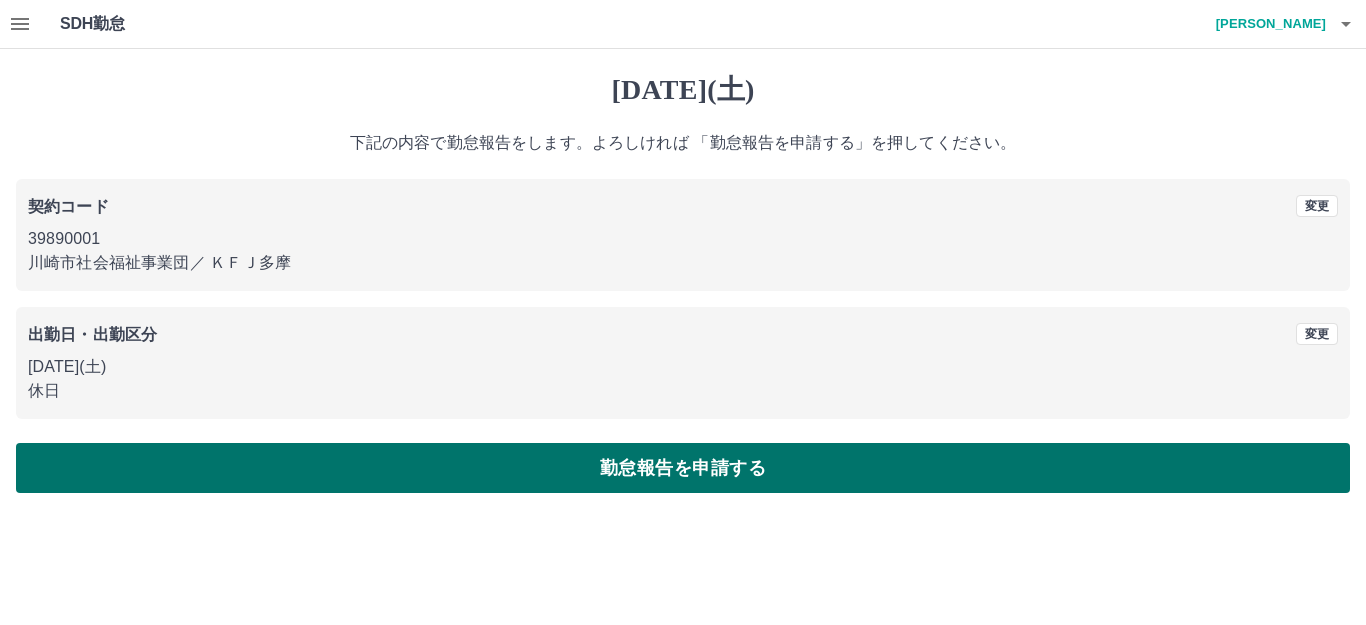 click on "勤怠報告を申請する" at bounding box center (683, 468) 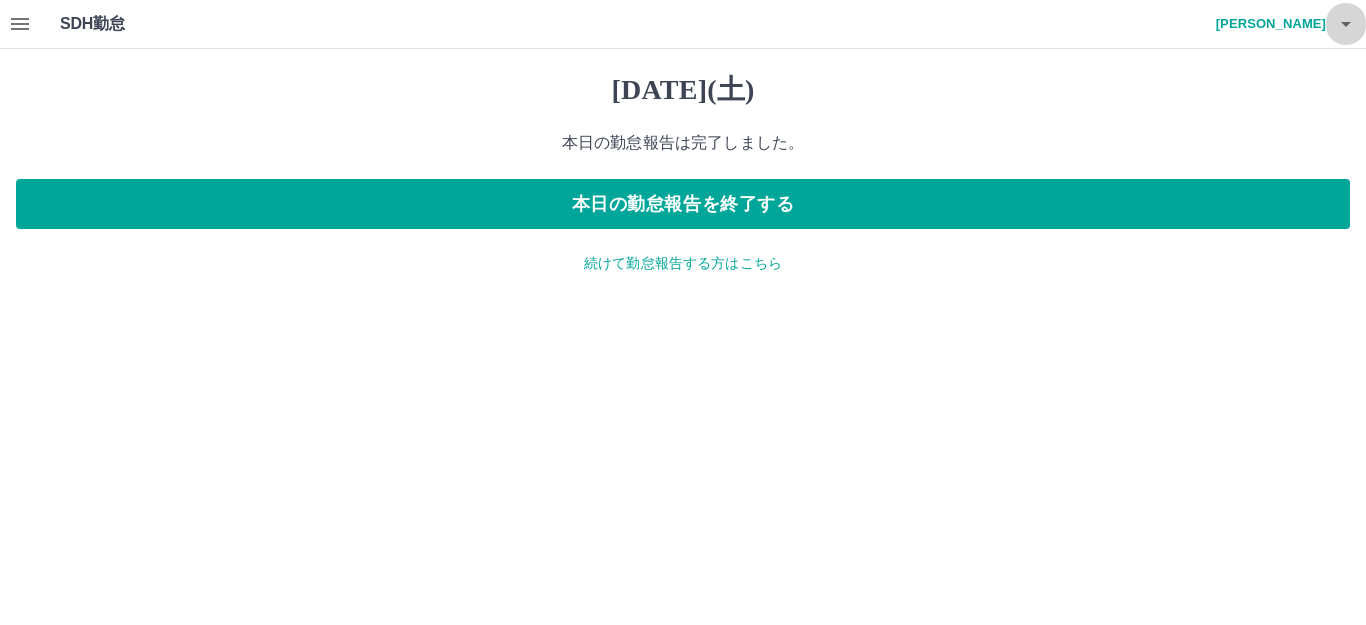 click 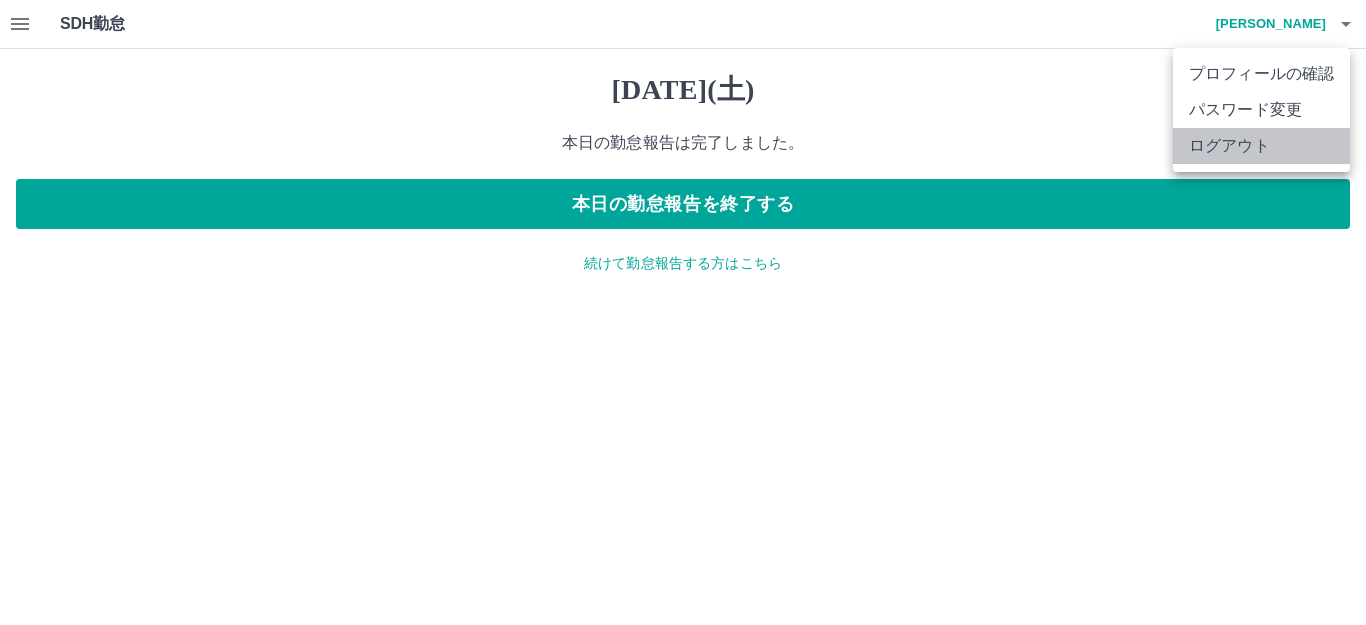 click on "ログアウト" at bounding box center [1261, 146] 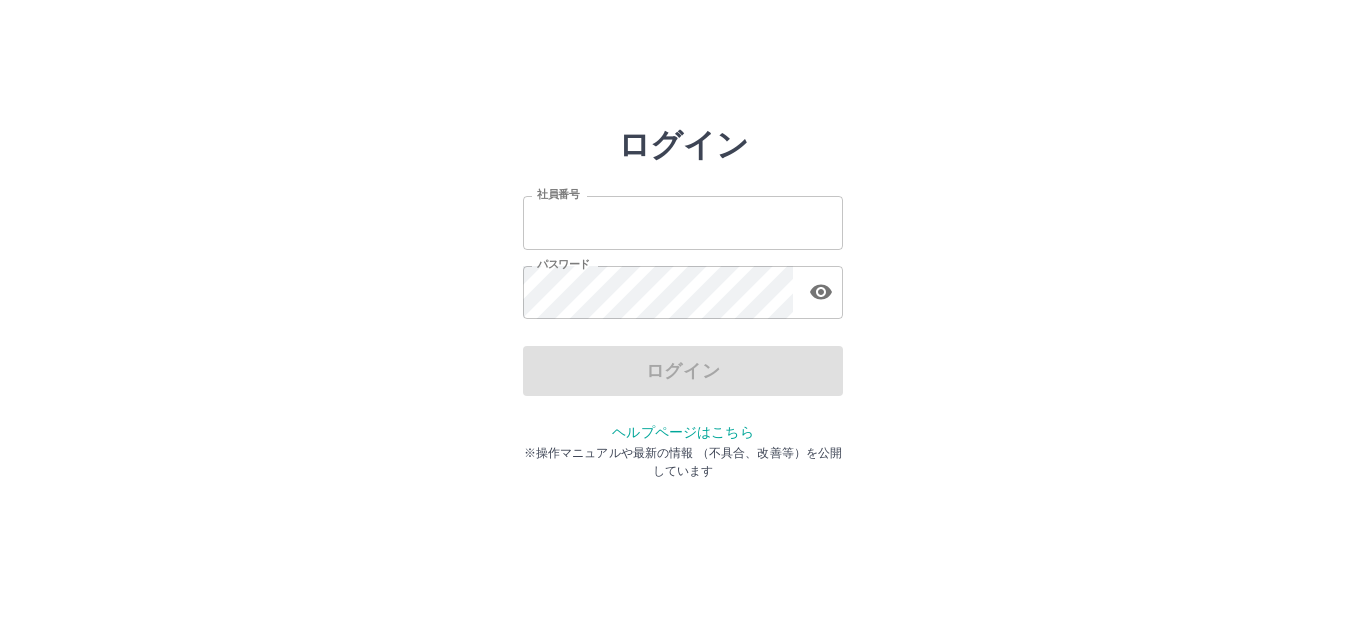 scroll, scrollTop: 0, scrollLeft: 0, axis: both 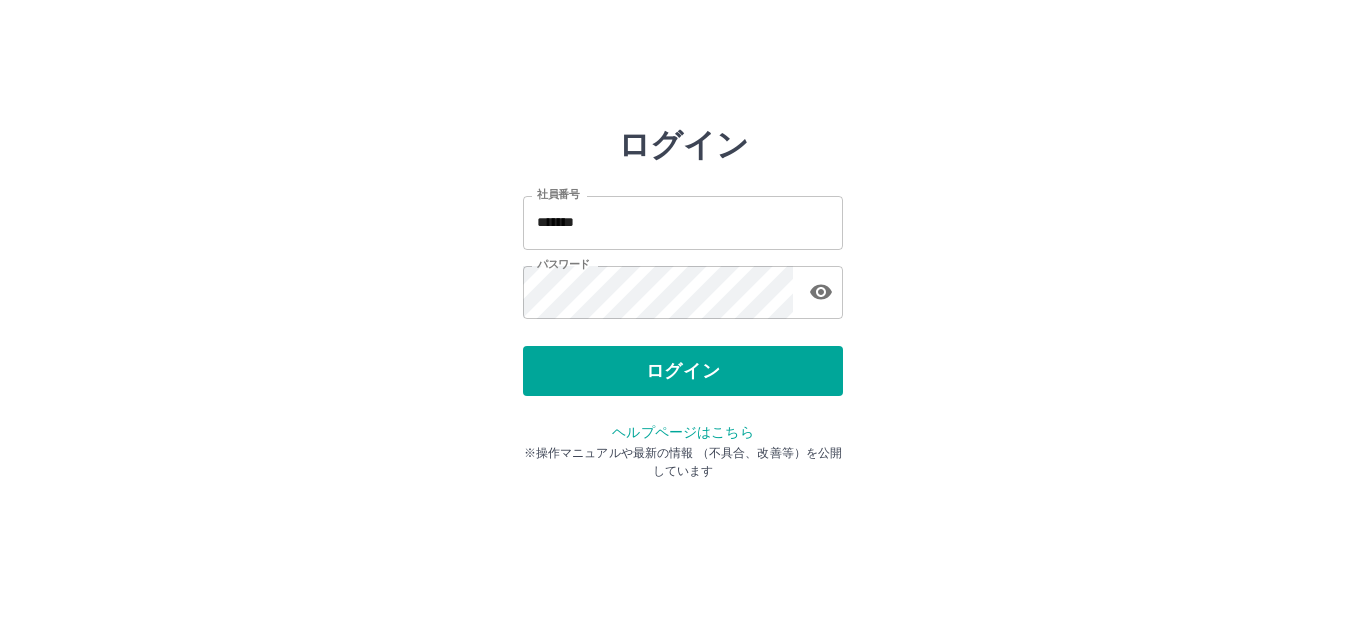 click on "ログイン 社員番号 ******* 社員番号 パスワード パスワード ログイン ヘルプページはこちら ※操作マニュアルや最新の情報 （不具合、改善等）を公開しています" at bounding box center (683, 223) 